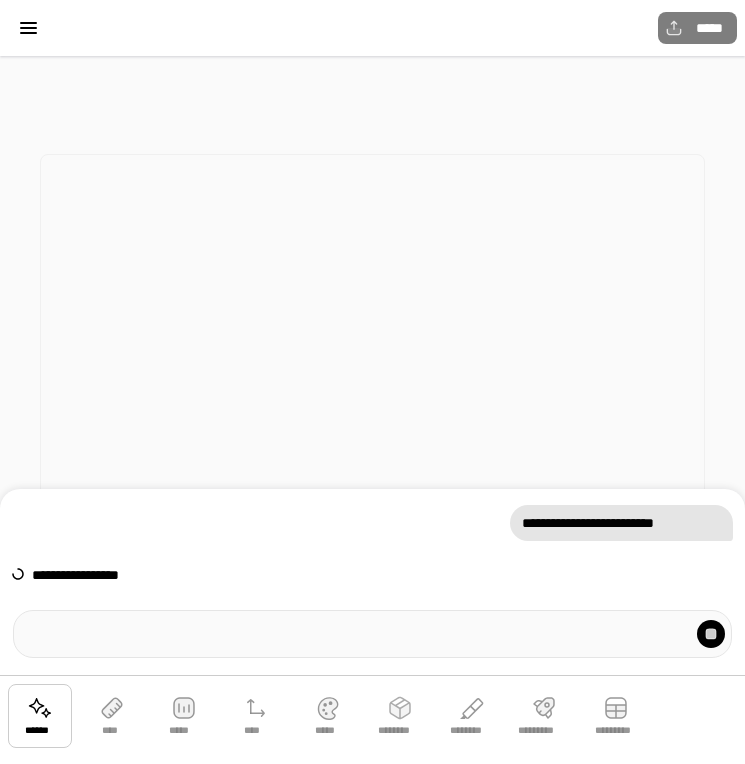 scroll, scrollTop: 0, scrollLeft: 0, axis: both 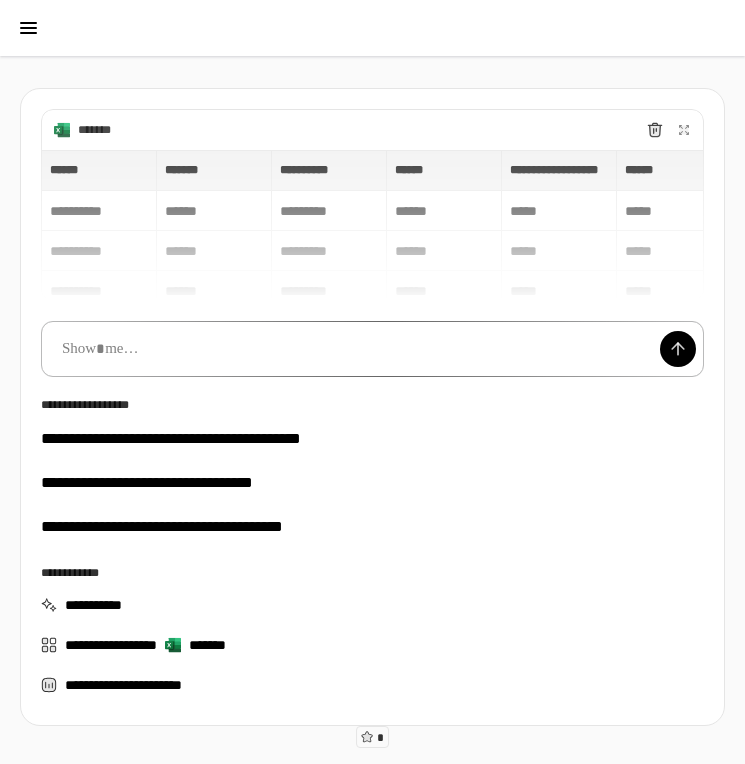 type 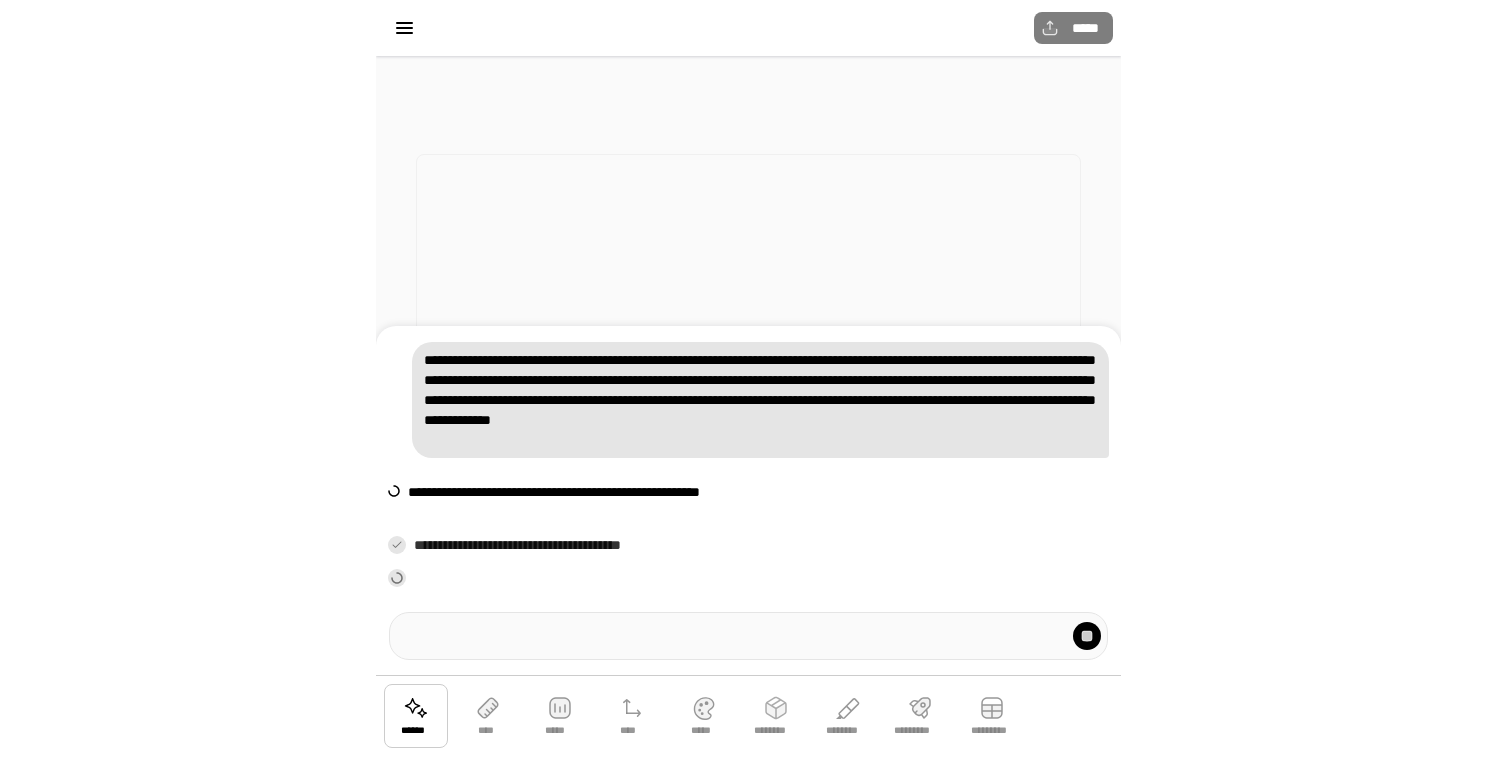 scroll, scrollTop: 0, scrollLeft: 0, axis: both 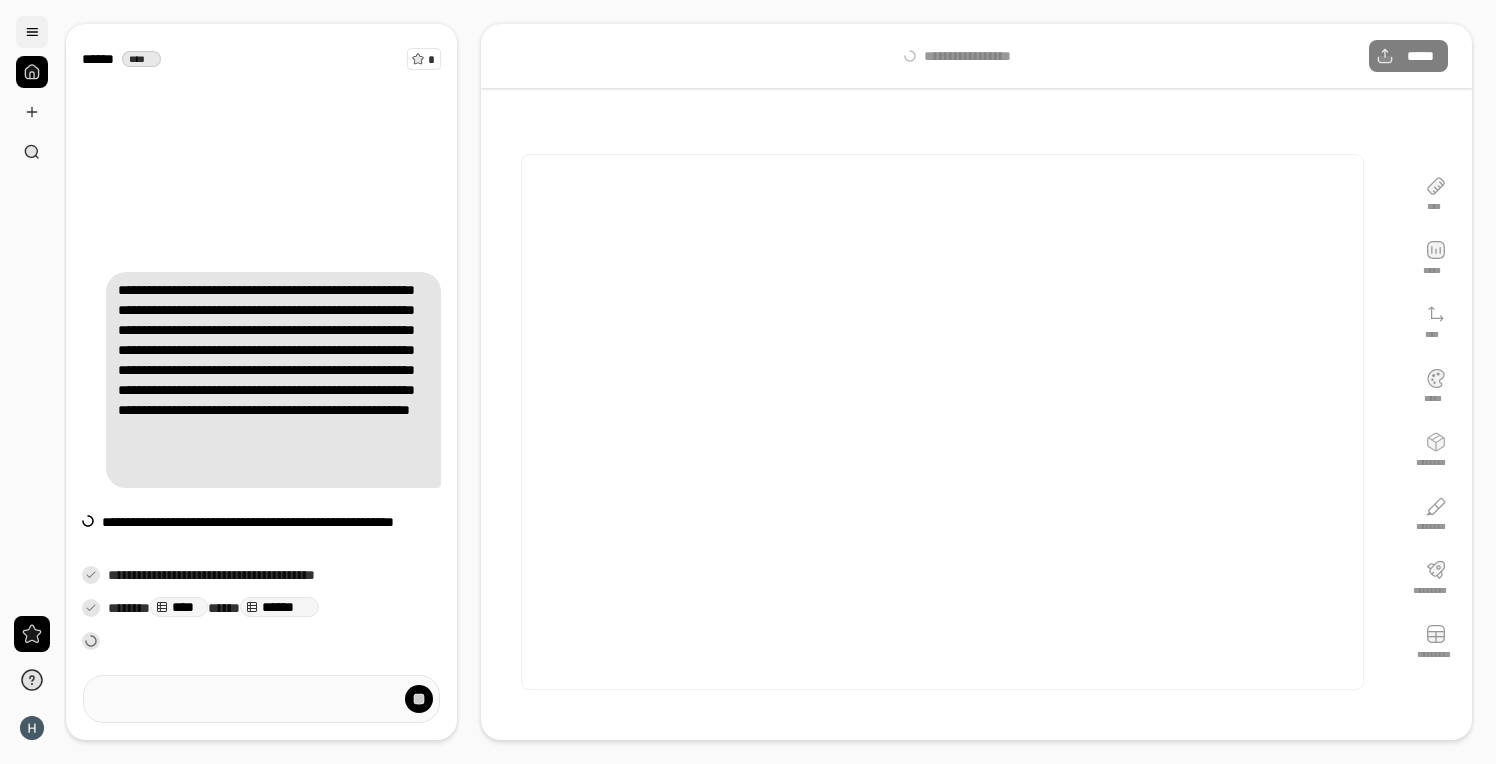 click at bounding box center (32, 32) 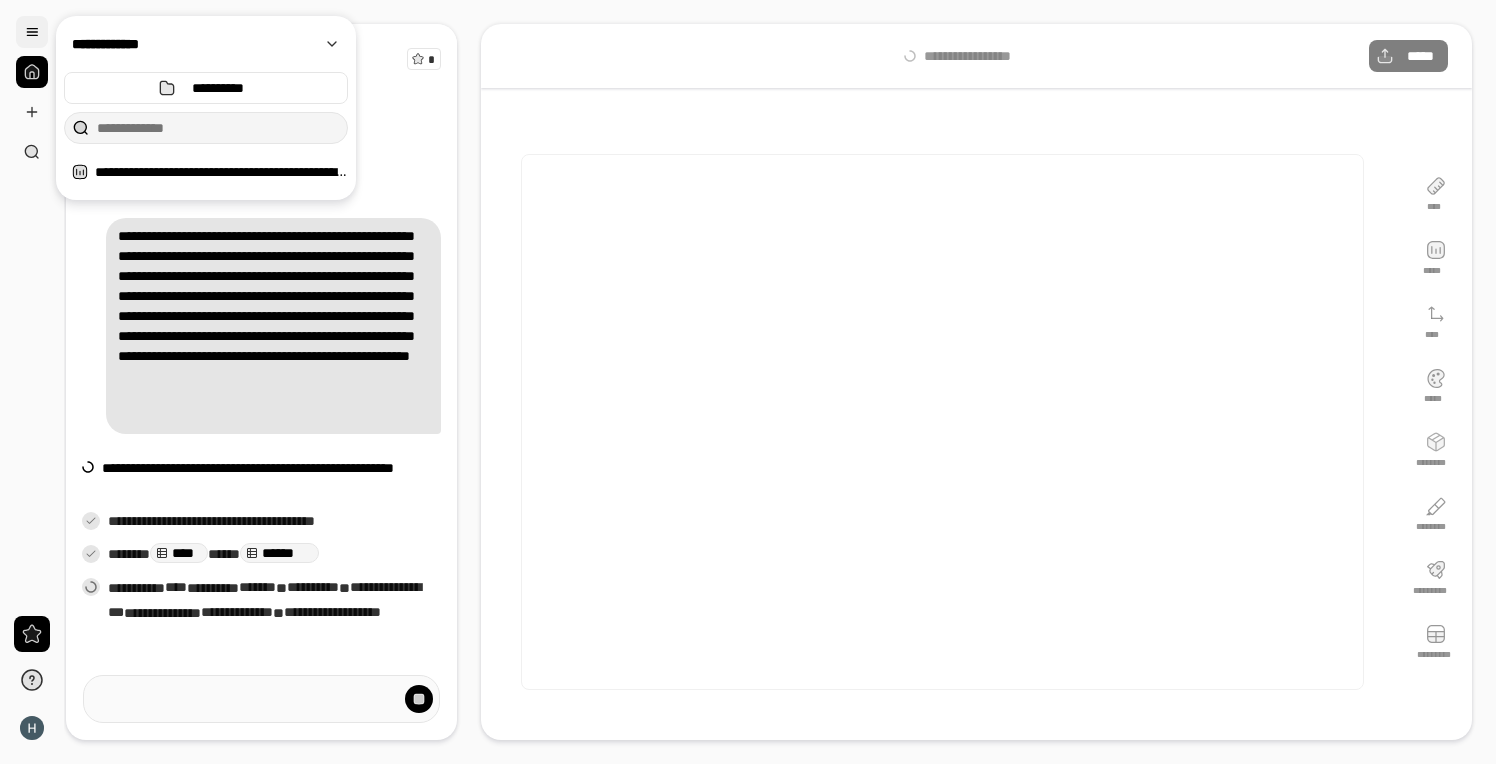 click at bounding box center (32, 32) 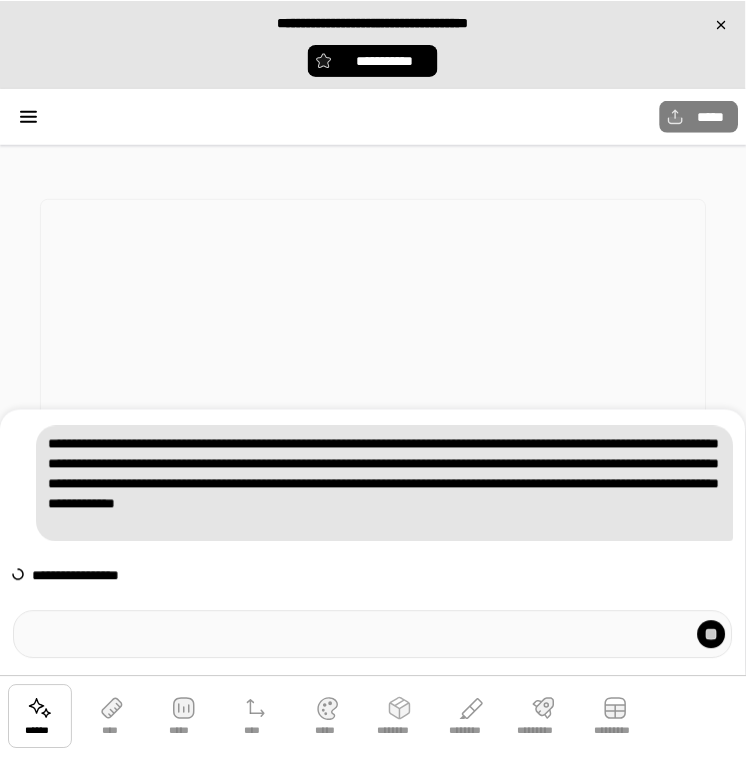 scroll, scrollTop: 0, scrollLeft: 0, axis: both 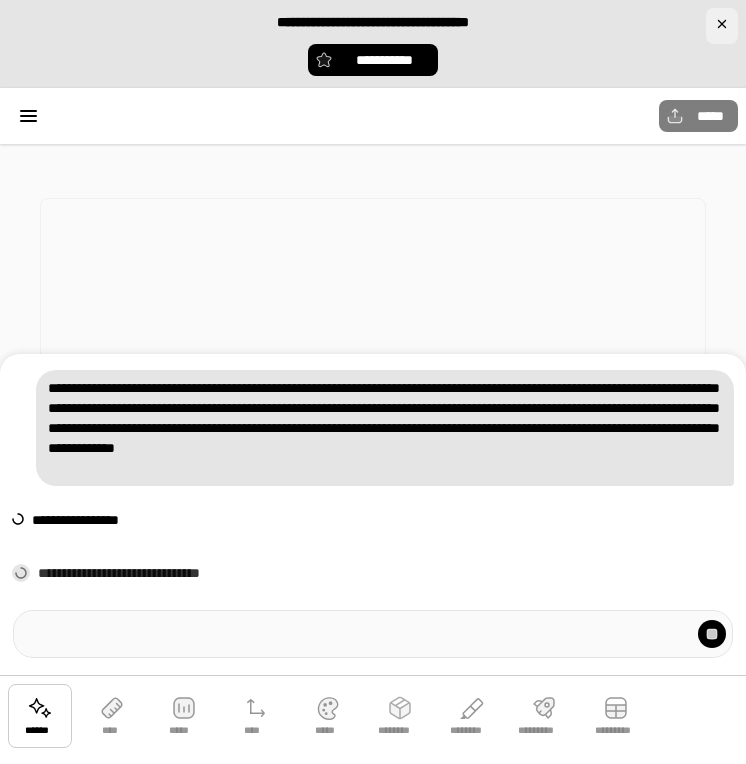click 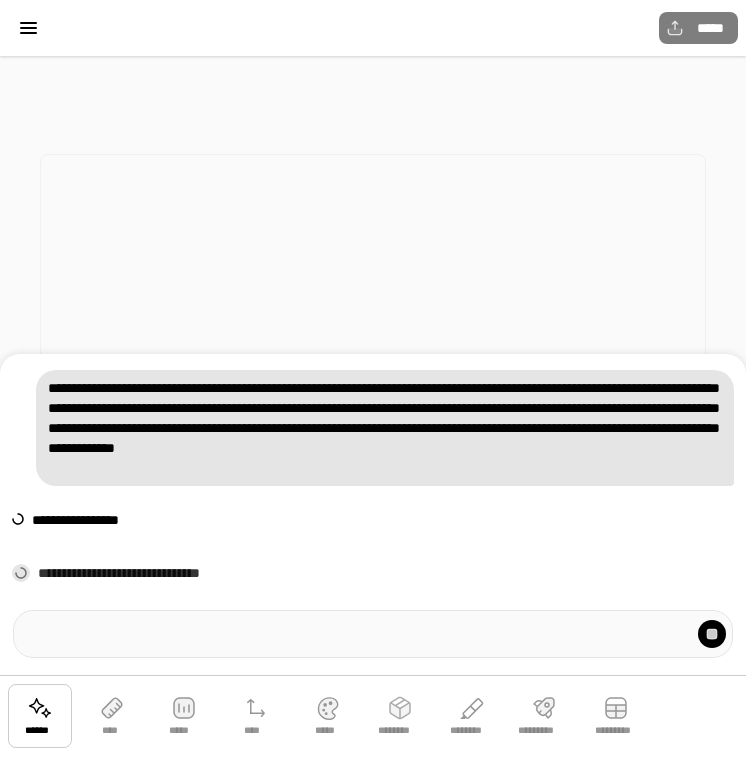scroll, scrollTop: 0, scrollLeft: 0, axis: both 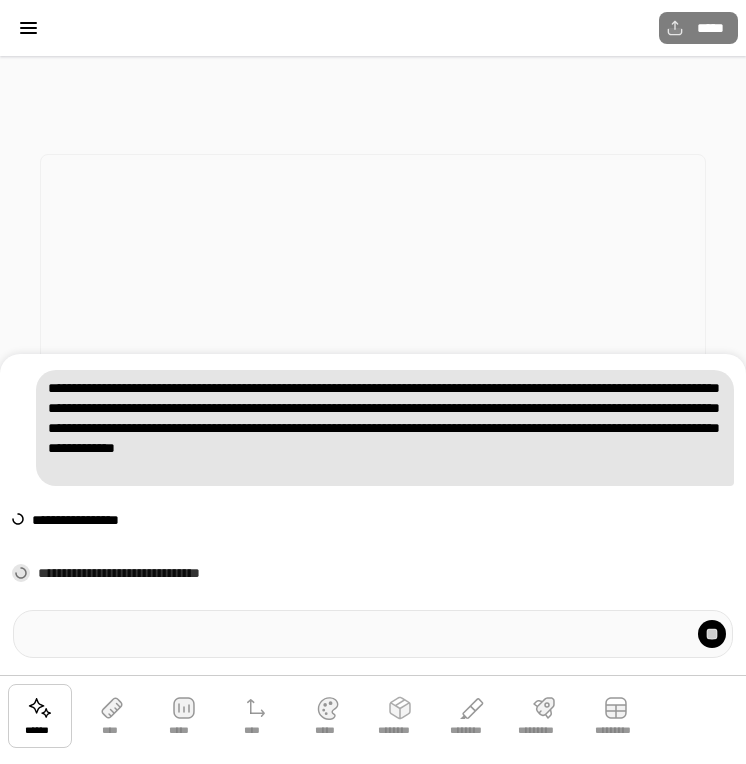 click on "****** **** ***** **** ***** ******** ******** ********* *********" at bounding box center [373, 719] 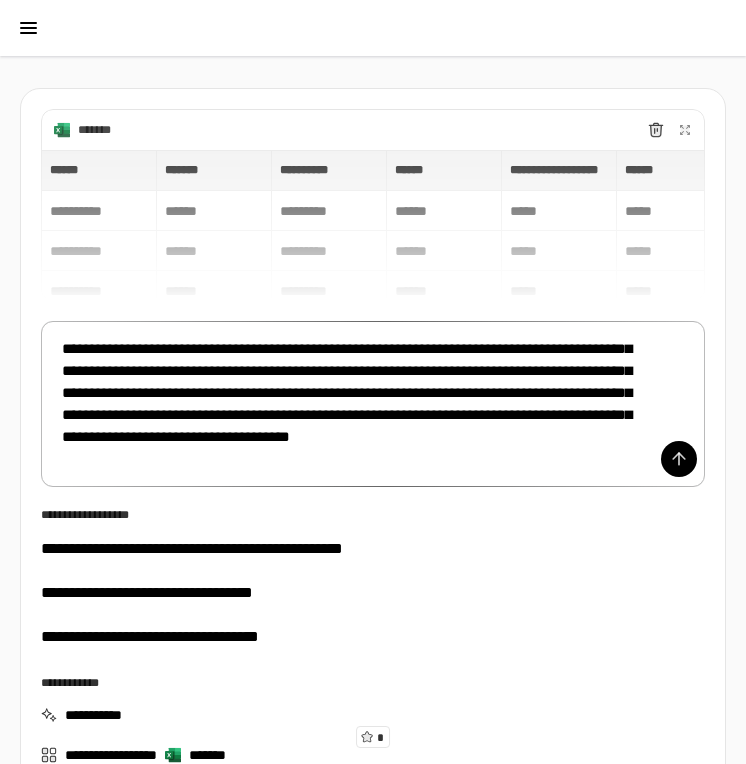 drag, startPoint x: 273, startPoint y: 459, endPoint x: -39, endPoint y: 341, distance: 333.56857 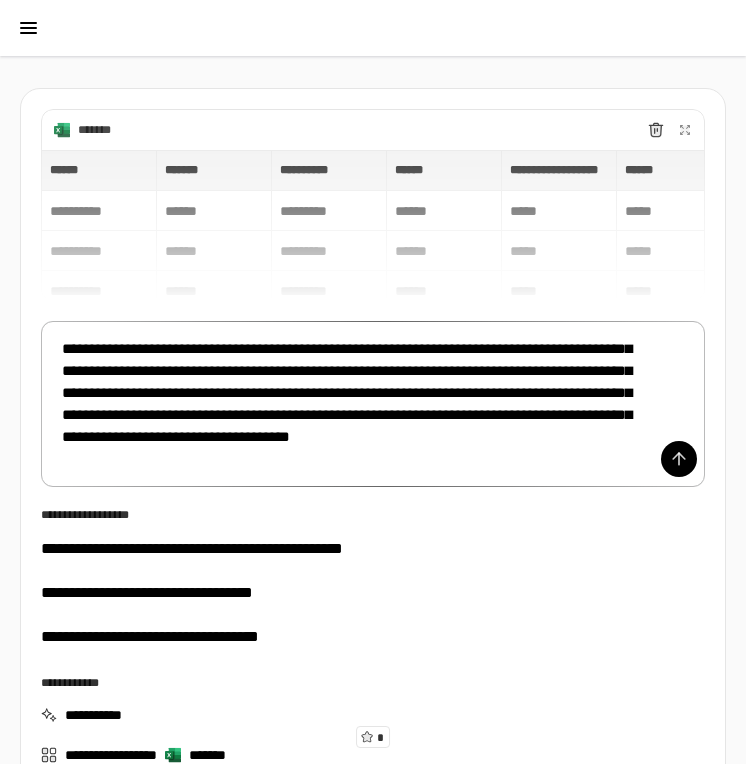 type 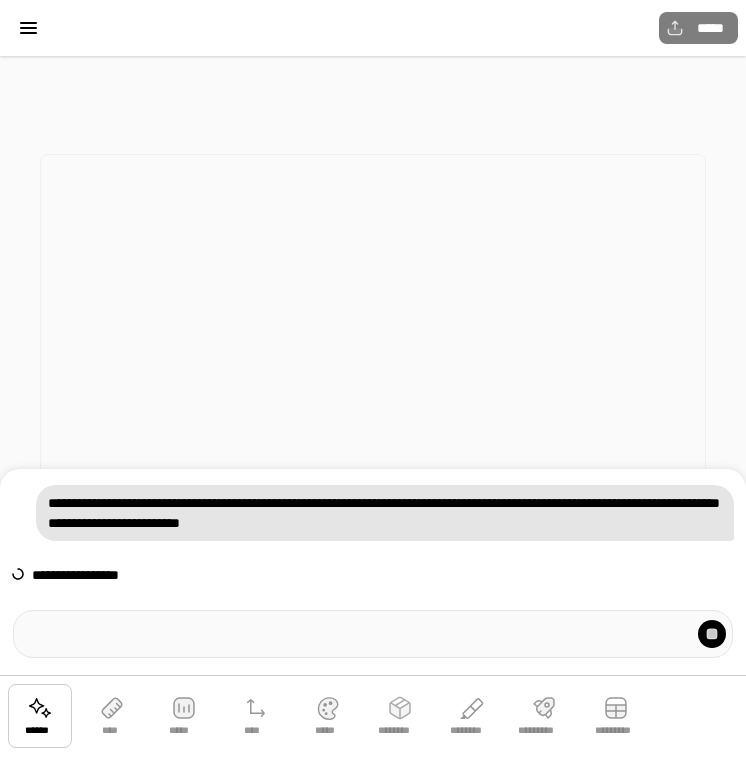 scroll, scrollTop: 0, scrollLeft: 0, axis: both 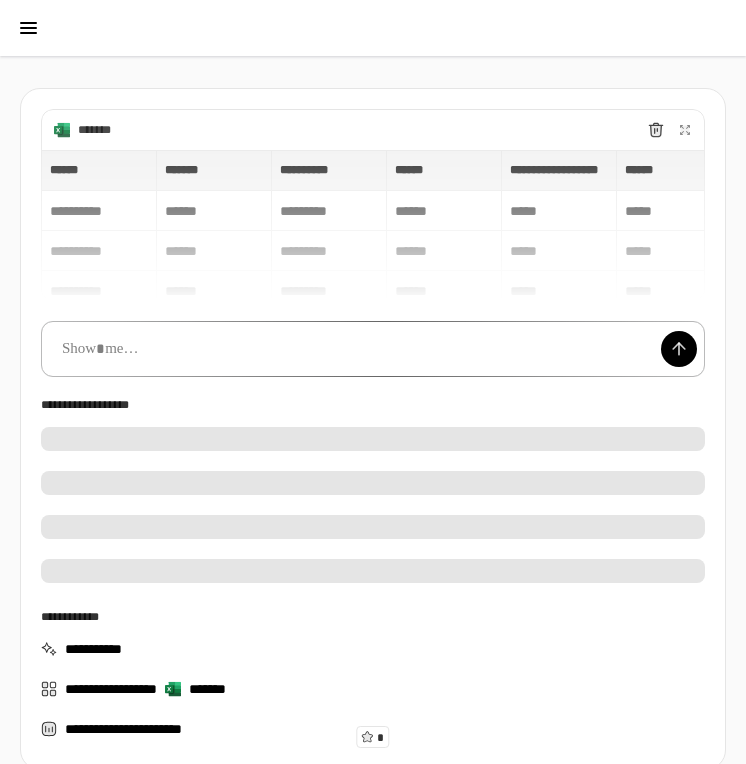 paste 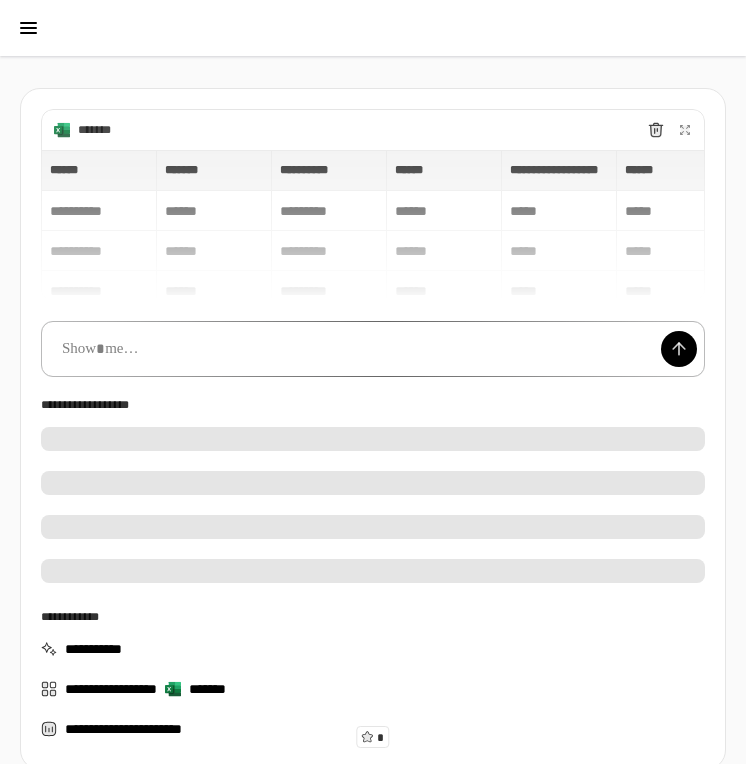 type 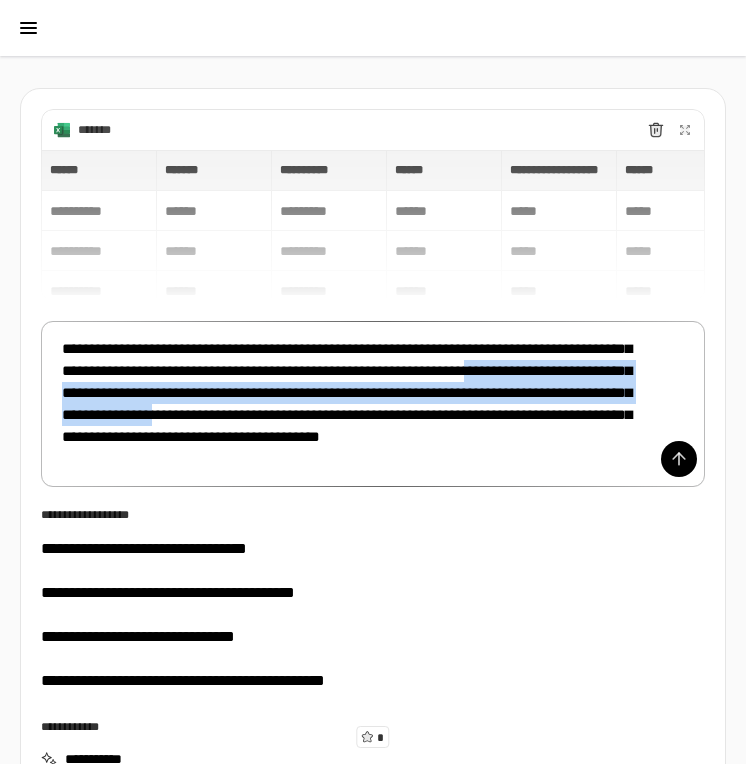 drag, startPoint x: 529, startPoint y: 416, endPoint x: 109, endPoint y: 389, distance: 420.86697 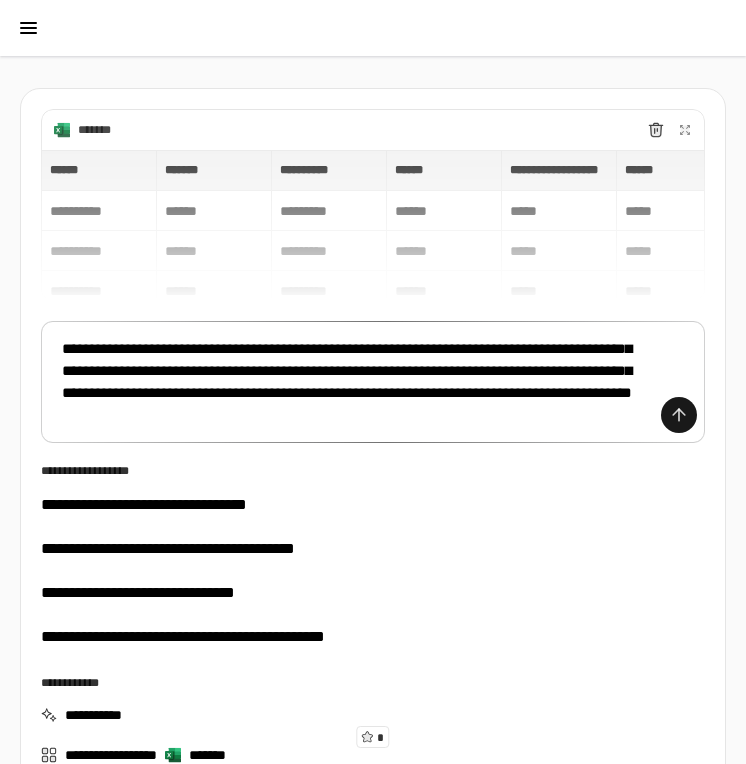 click at bounding box center [679, 415] 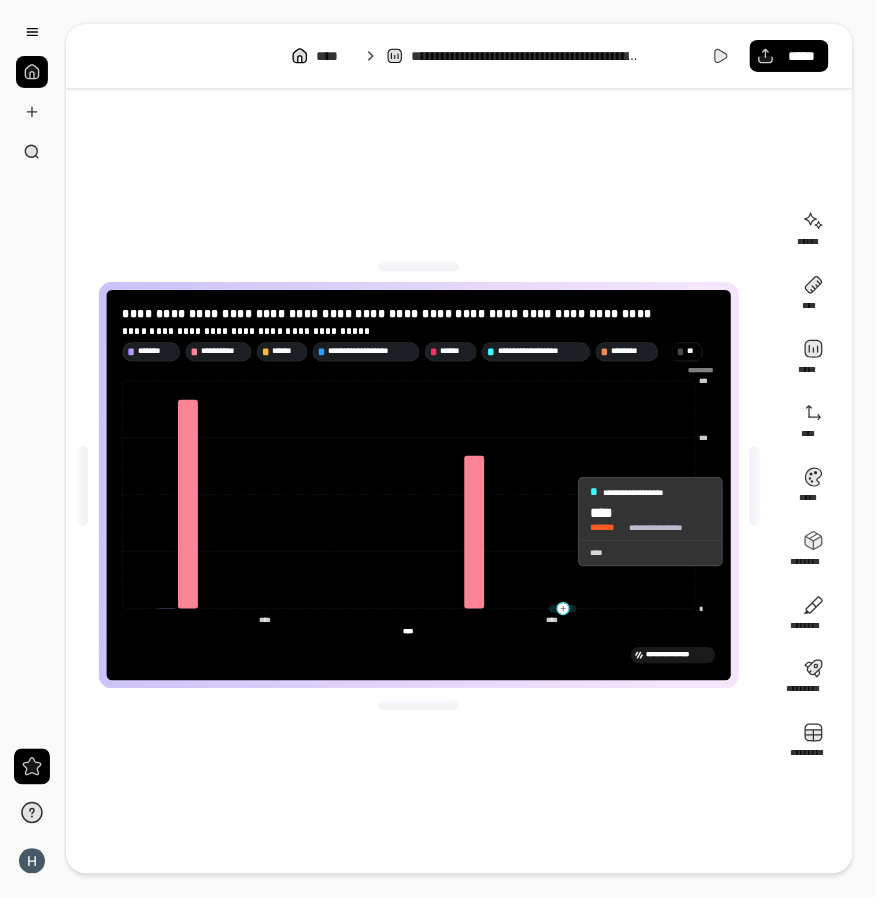 scroll, scrollTop: 0, scrollLeft: 0, axis: both 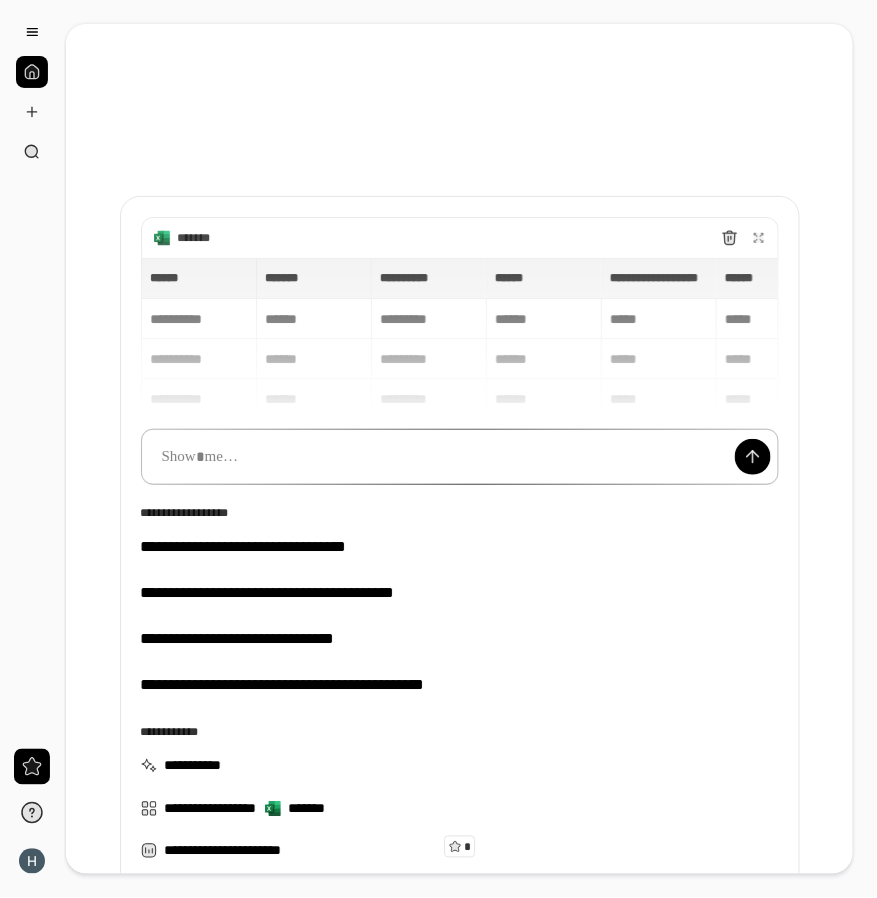 paste 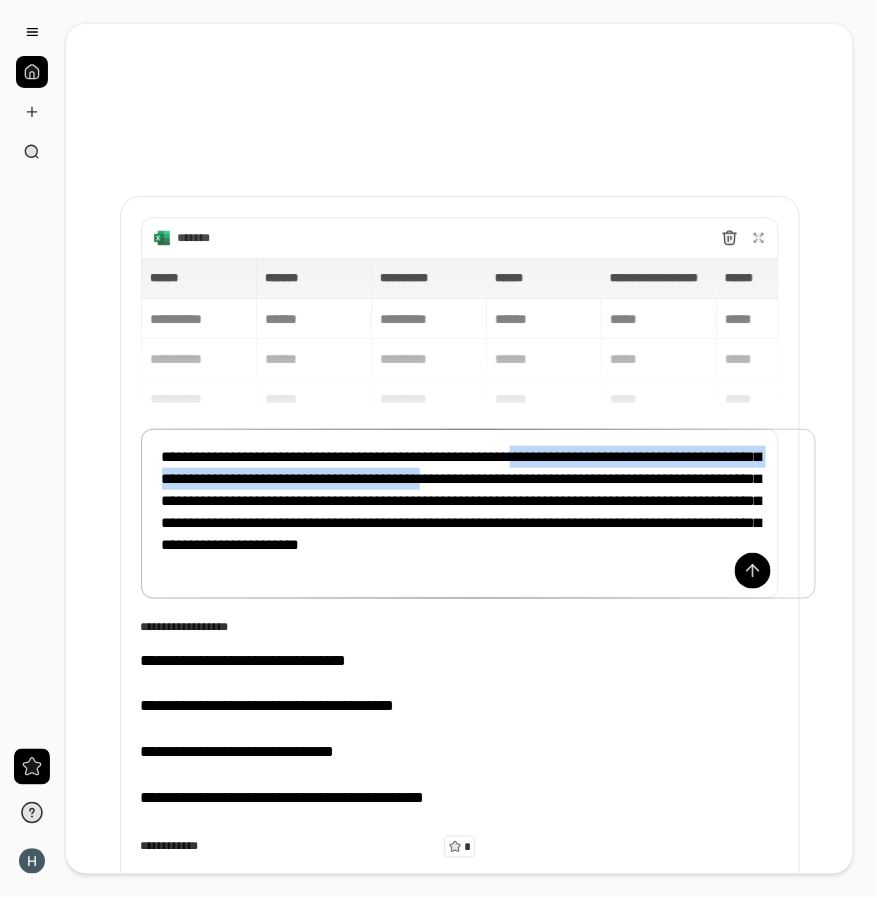 drag, startPoint x: 572, startPoint y: 468, endPoint x: 639, endPoint y: 488, distance: 69.92139 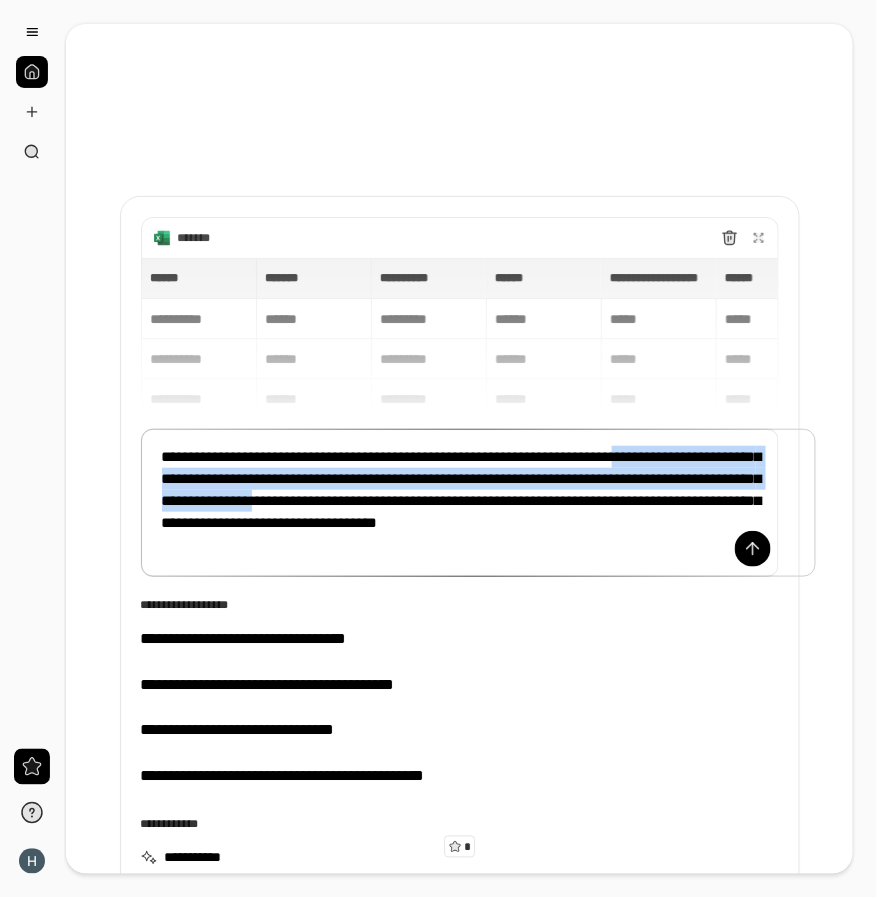 drag, startPoint x: 702, startPoint y: 468, endPoint x: 555, endPoint y: 509, distance: 152.61061 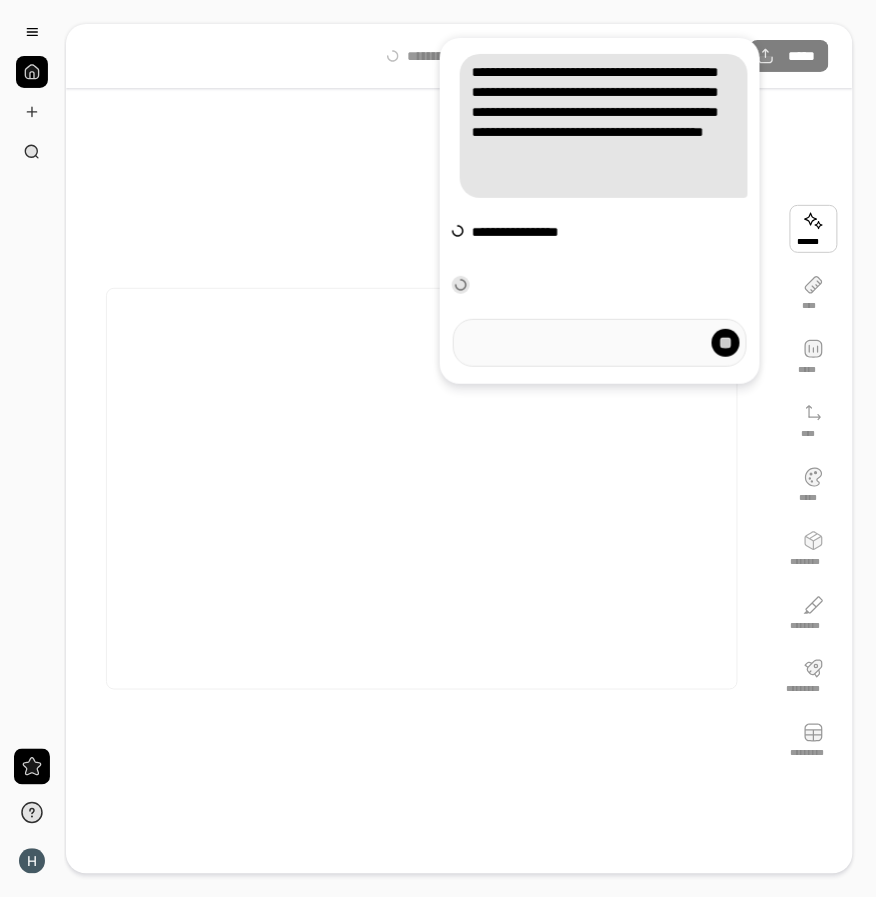 click at bounding box center [422, 489] 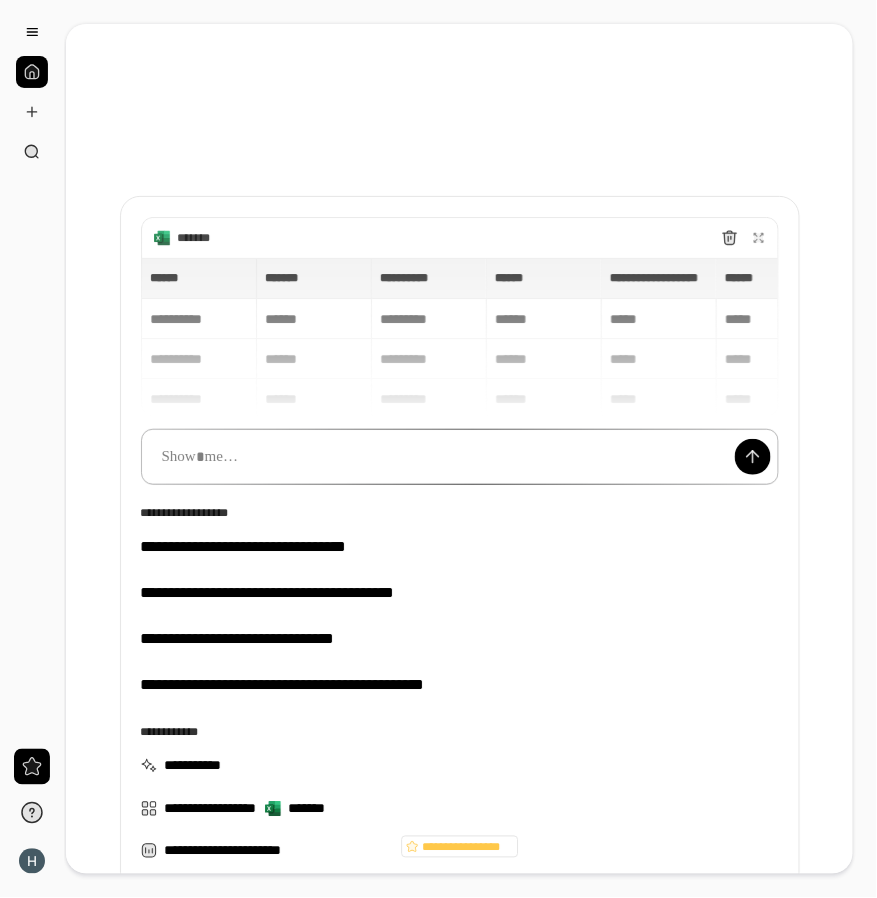 scroll, scrollTop: 0, scrollLeft: 0, axis: both 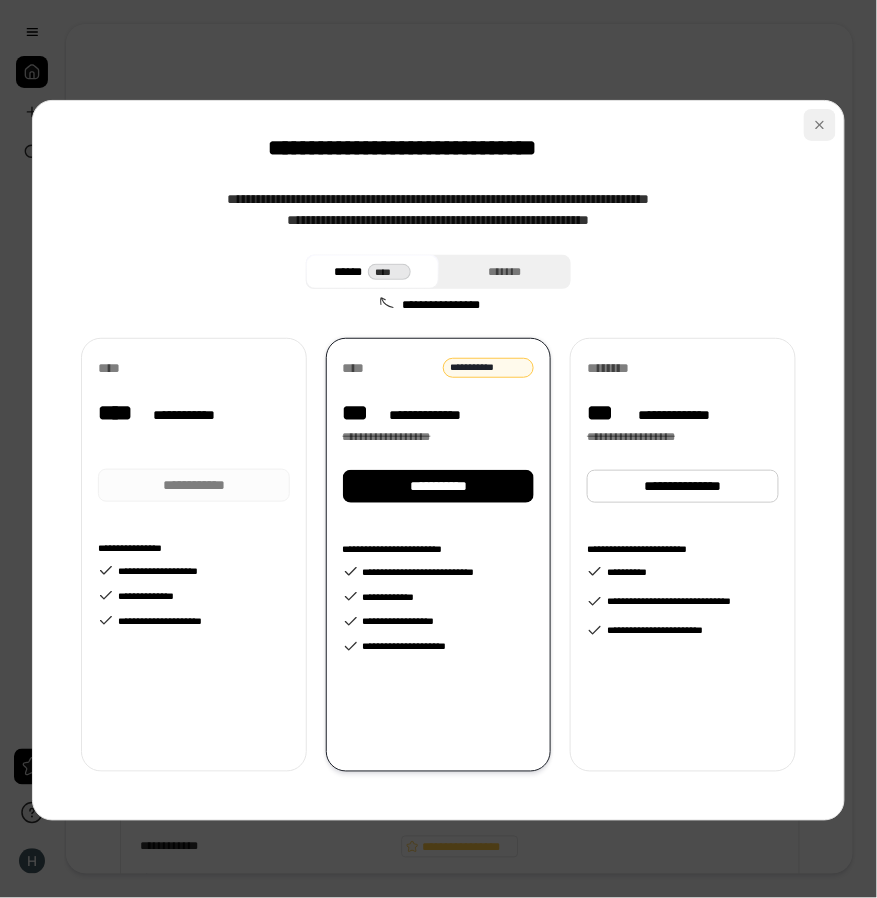 click at bounding box center [820, 125] 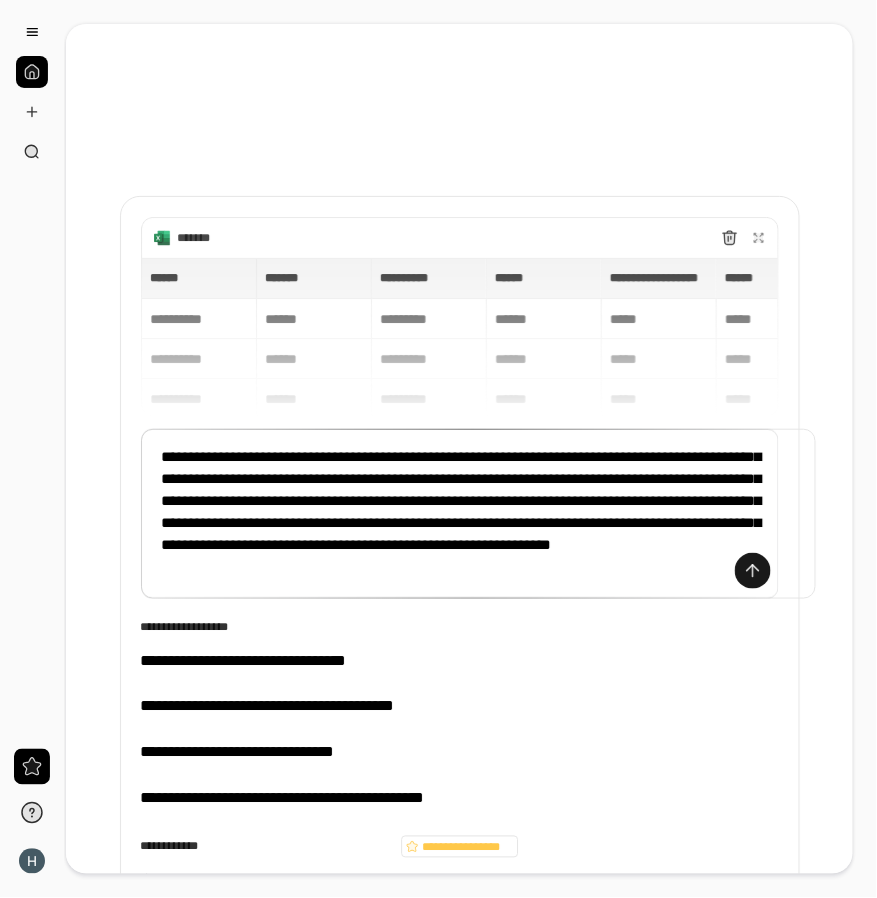 click at bounding box center (753, 571) 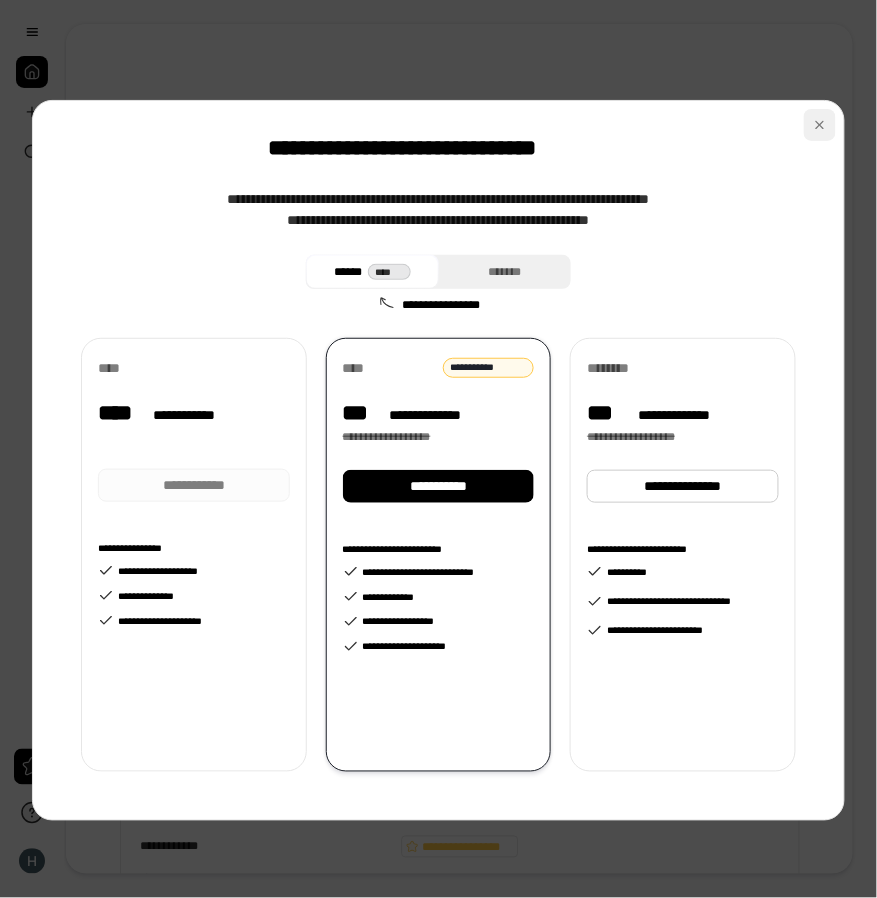 click at bounding box center [820, 125] 